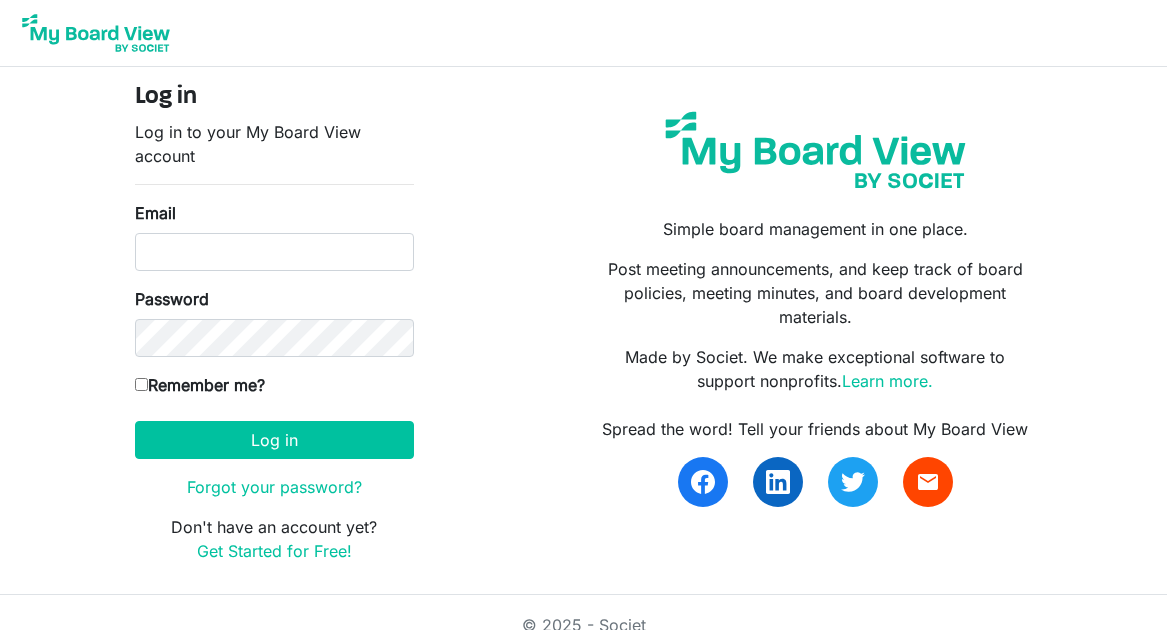 scroll, scrollTop: 0, scrollLeft: 0, axis: both 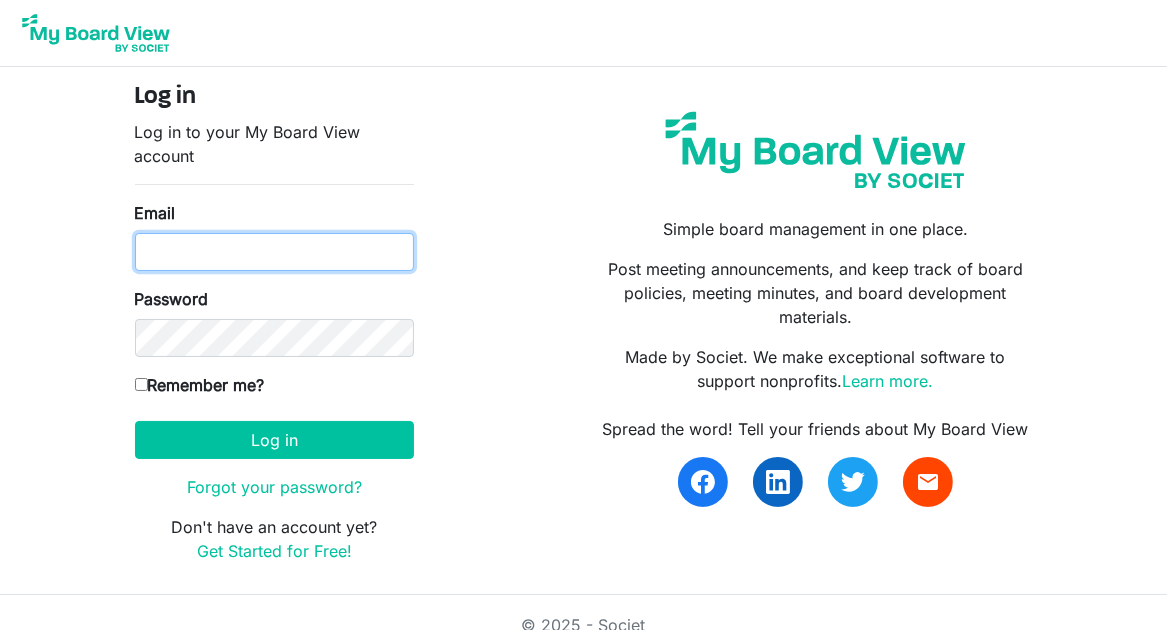 click on "Email" at bounding box center (274, 252) 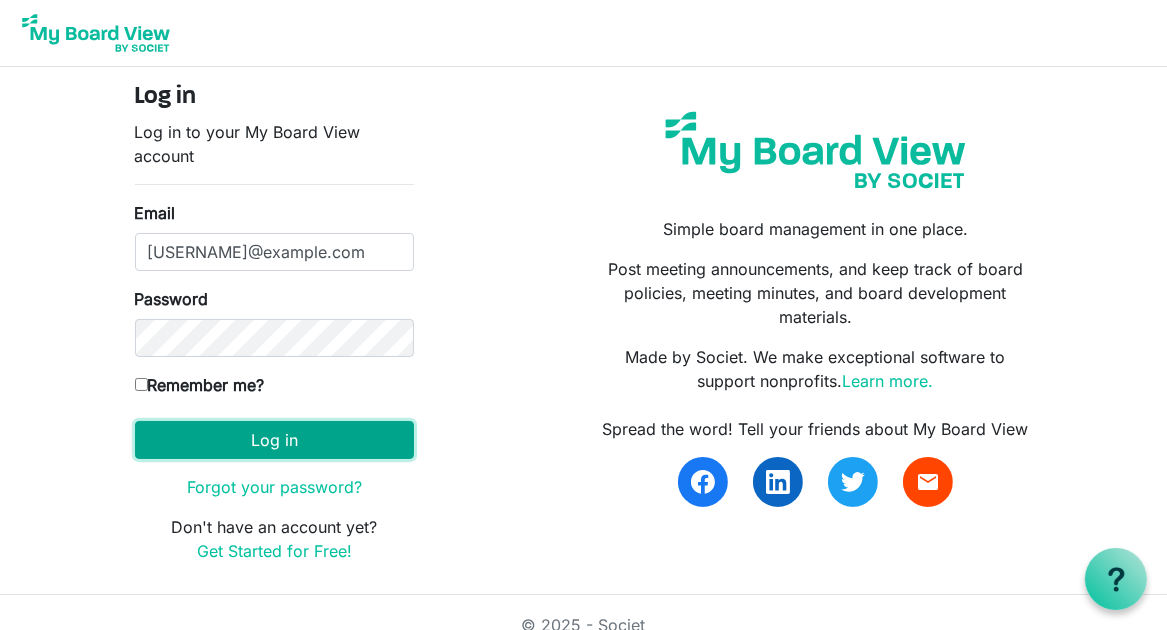 click on "Log in" at bounding box center [274, 440] 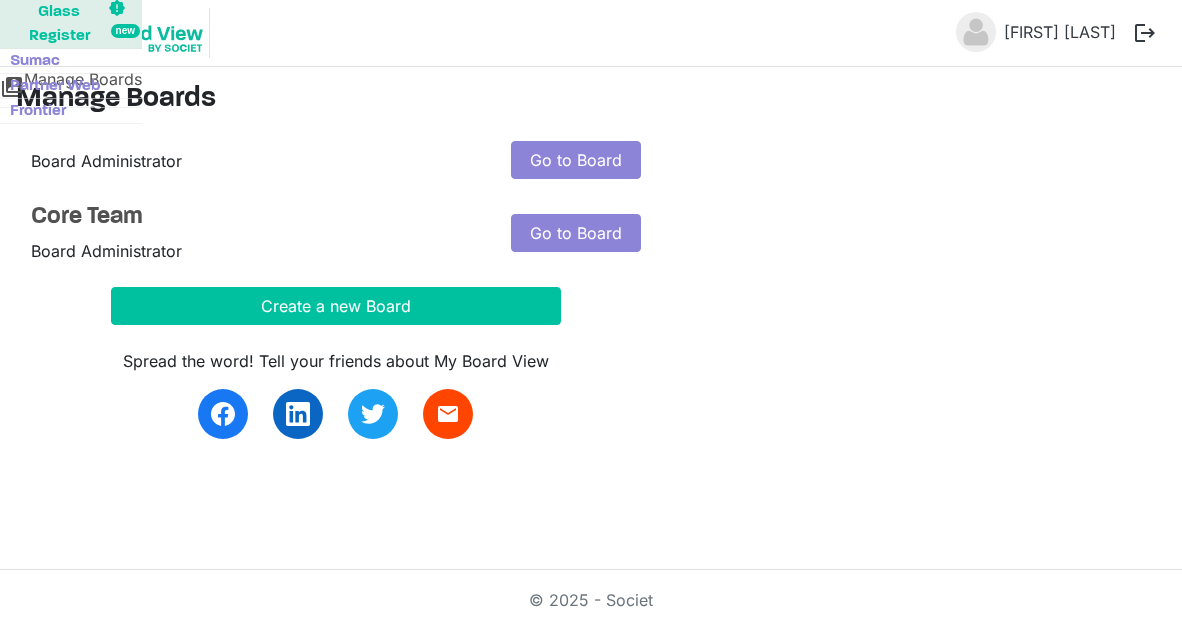 scroll, scrollTop: 0, scrollLeft: 0, axis: both 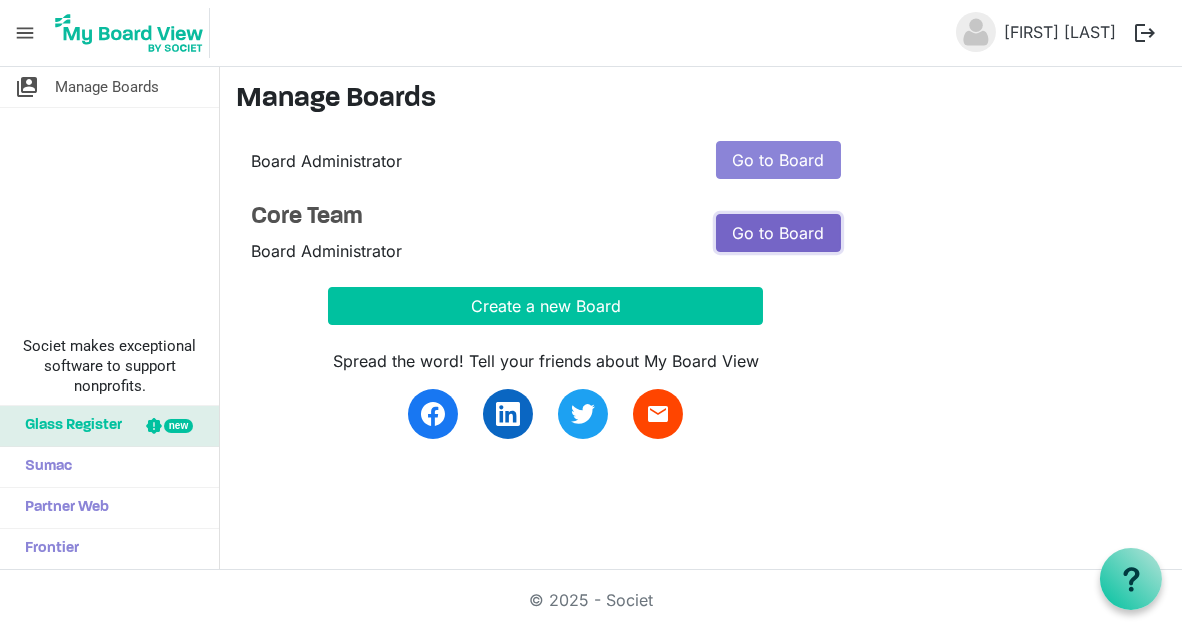 click on "Go to Board" at bounding box center (778, 233) 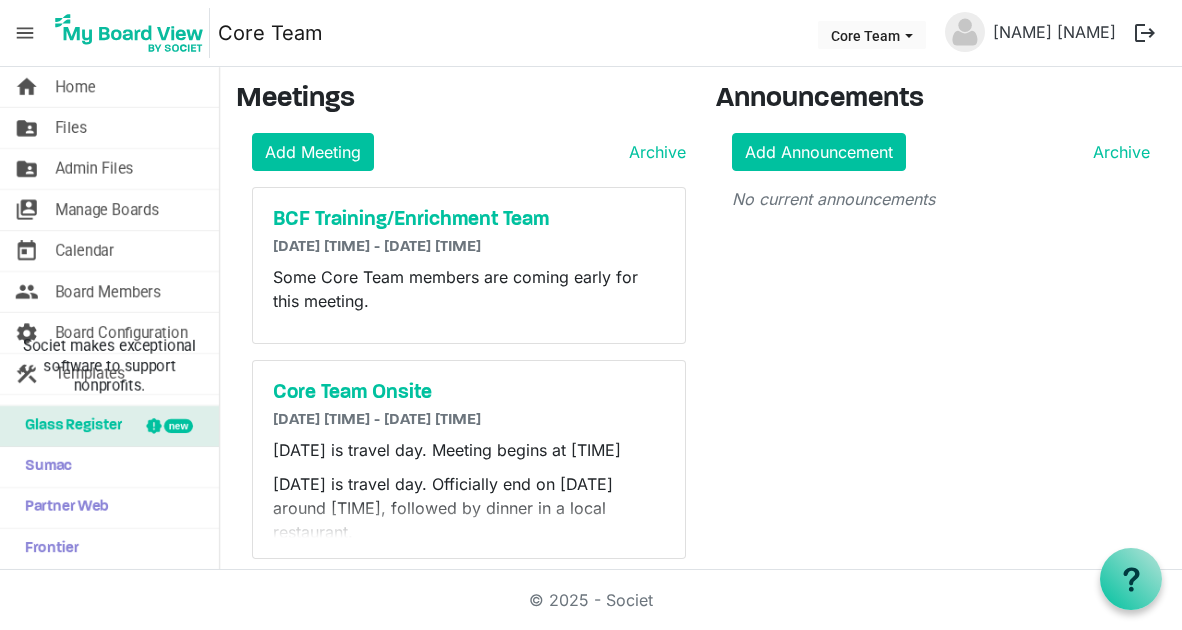 scroll, scrollTop: 0, scrollLeft: 0, axis: both 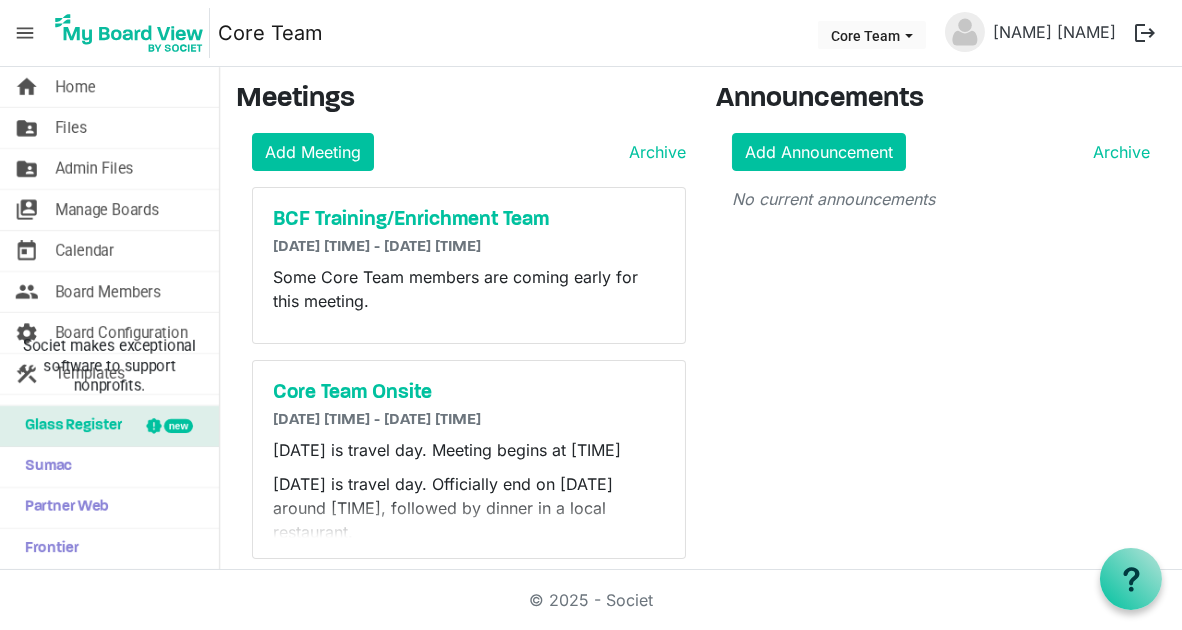 click on "Announcements
Add Announcement
Archive
No current announcements" at bounding box center (941, 329) 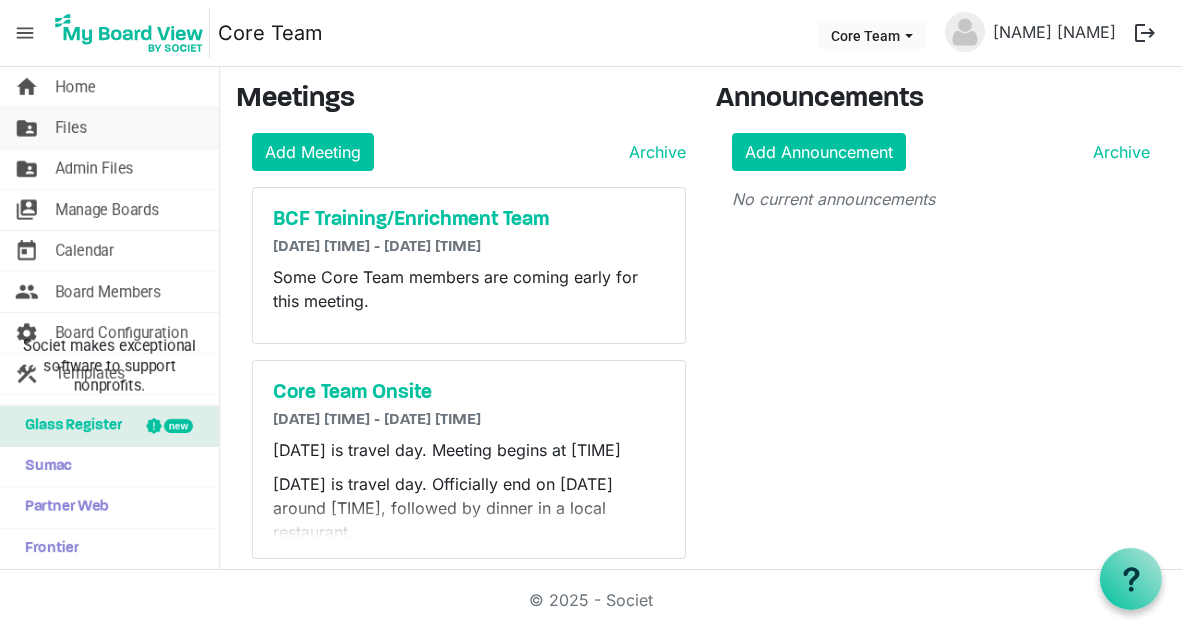 click on "Files" at bounding box center [71, 128] 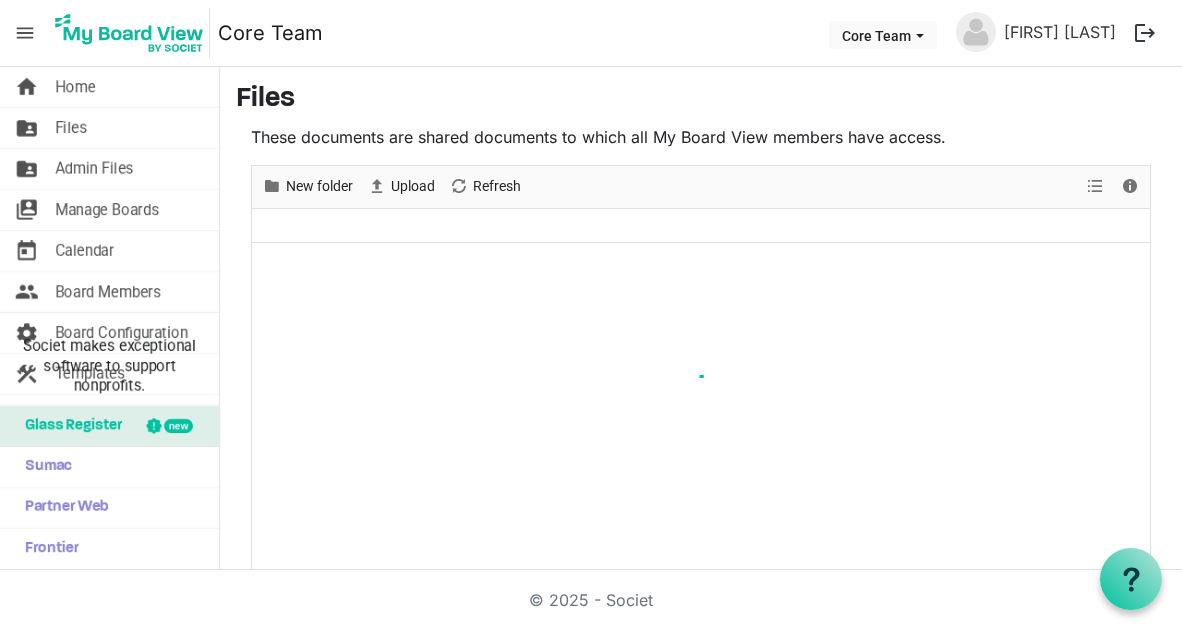 scroll, scrollTop: 0, scrollLeft: 0, axis: both 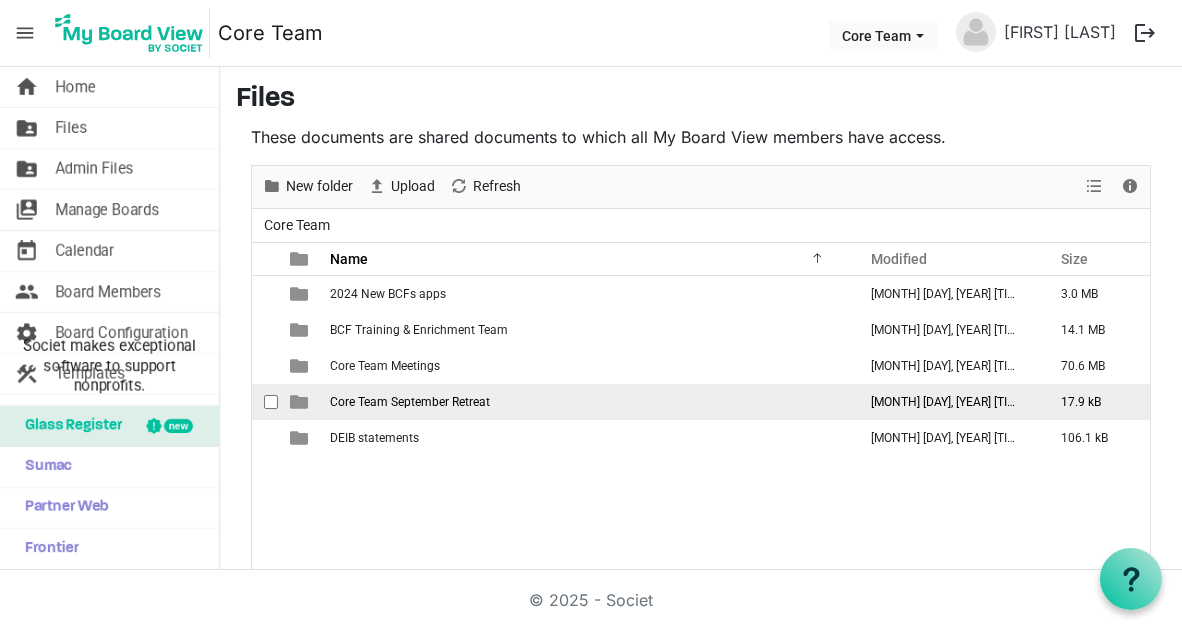 click on "Core Team September Retreat" at bounding box center [410, 402] 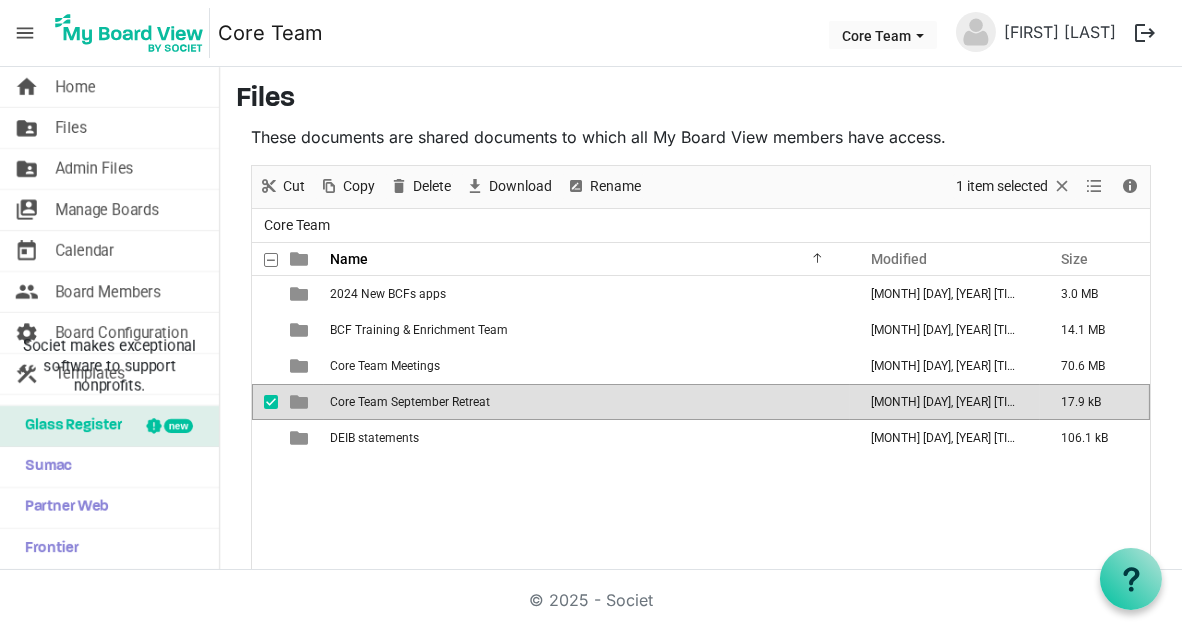 click on "Core Team September Retreat" at bounding box center [410, 402] 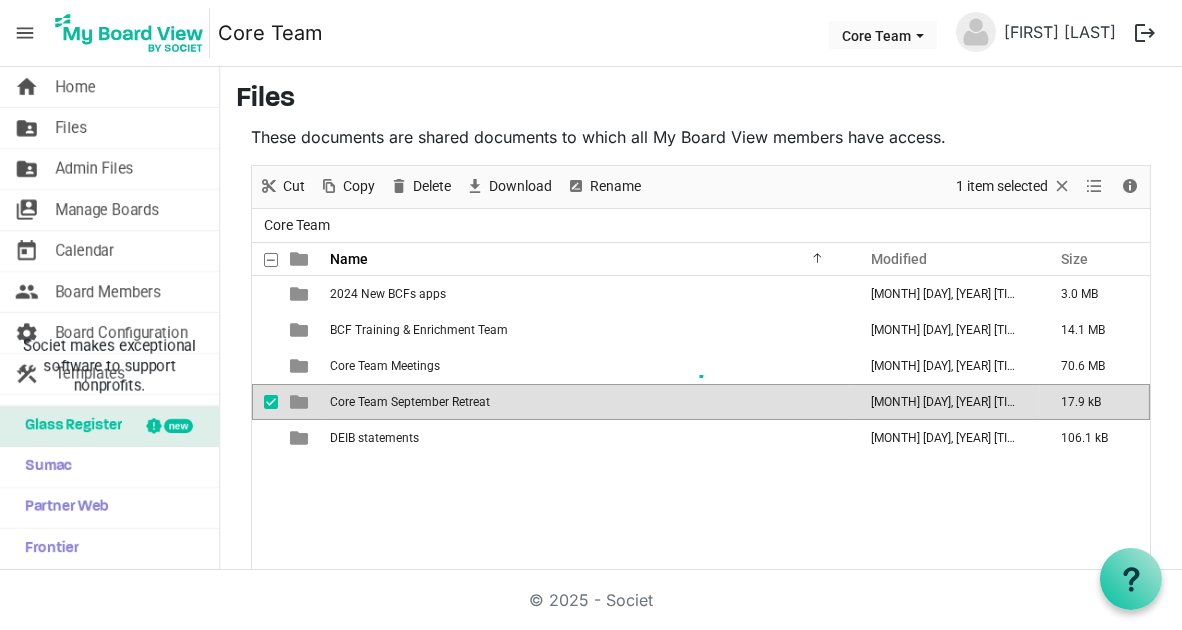 scroll, scrollTop: 43, scrollLeft: 0, axis: vertical 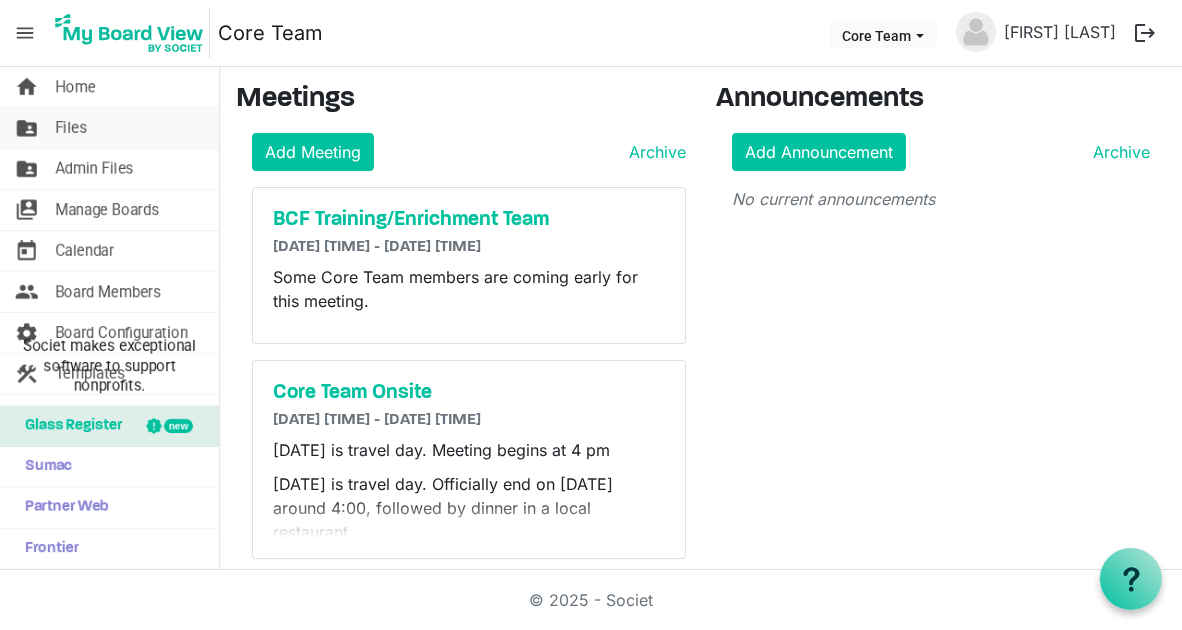 click on "Files" at bounding box center [71, 128] 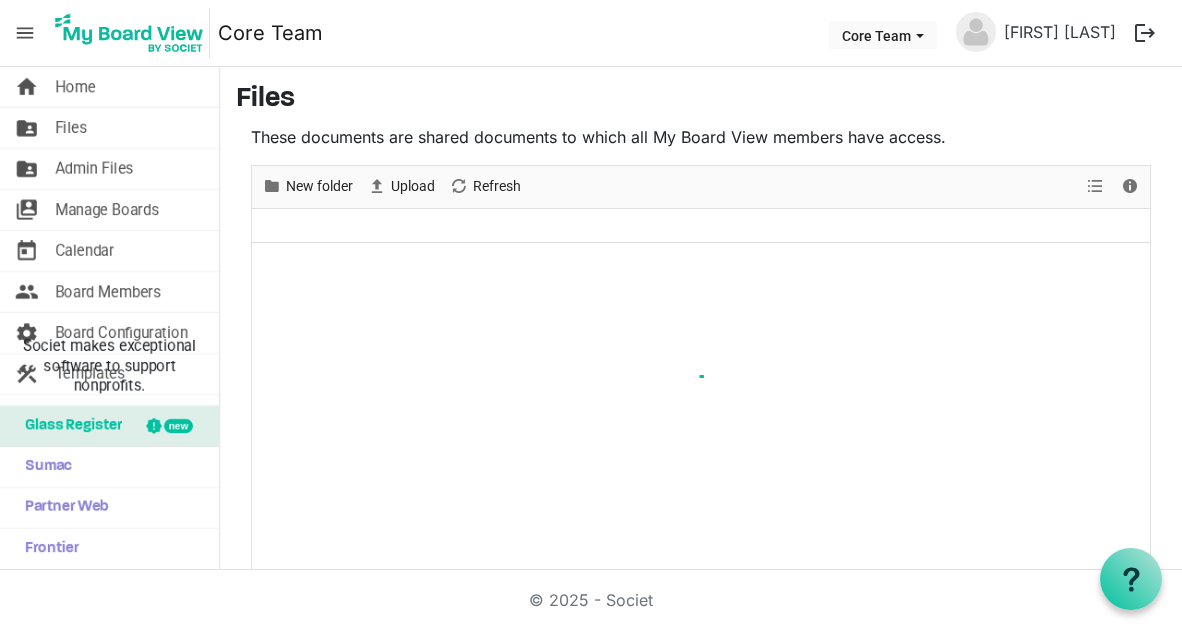scroll, scrollTop: 0, scrollLeft: 0, axis: both 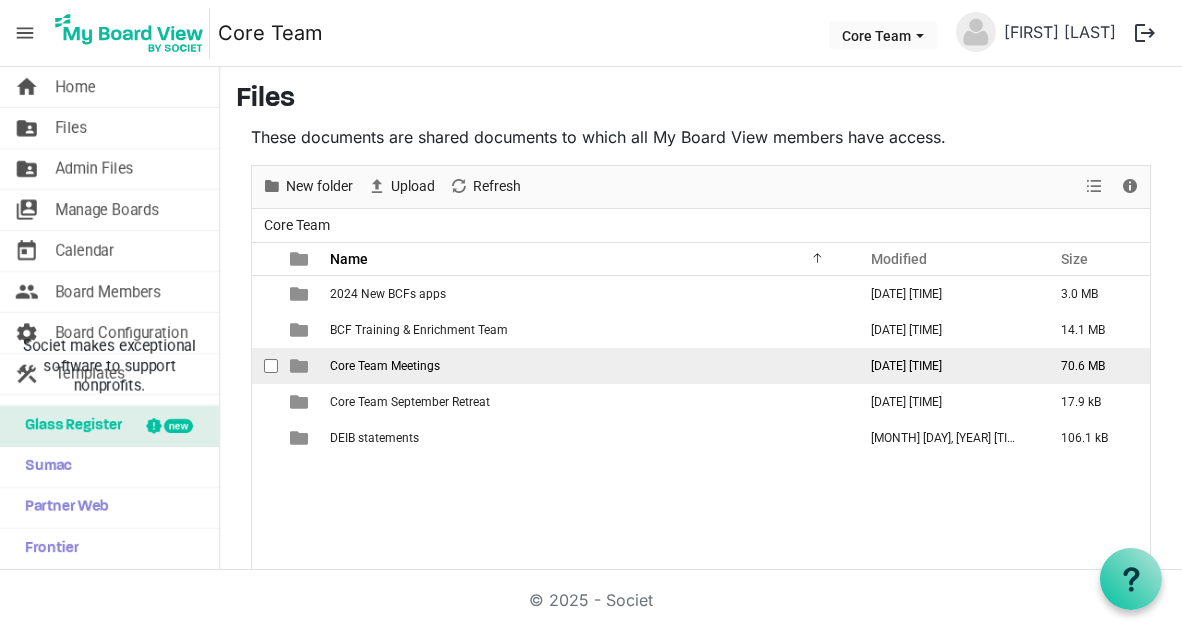 click on "Core Team Meetings" at bounding box center (385, 366) 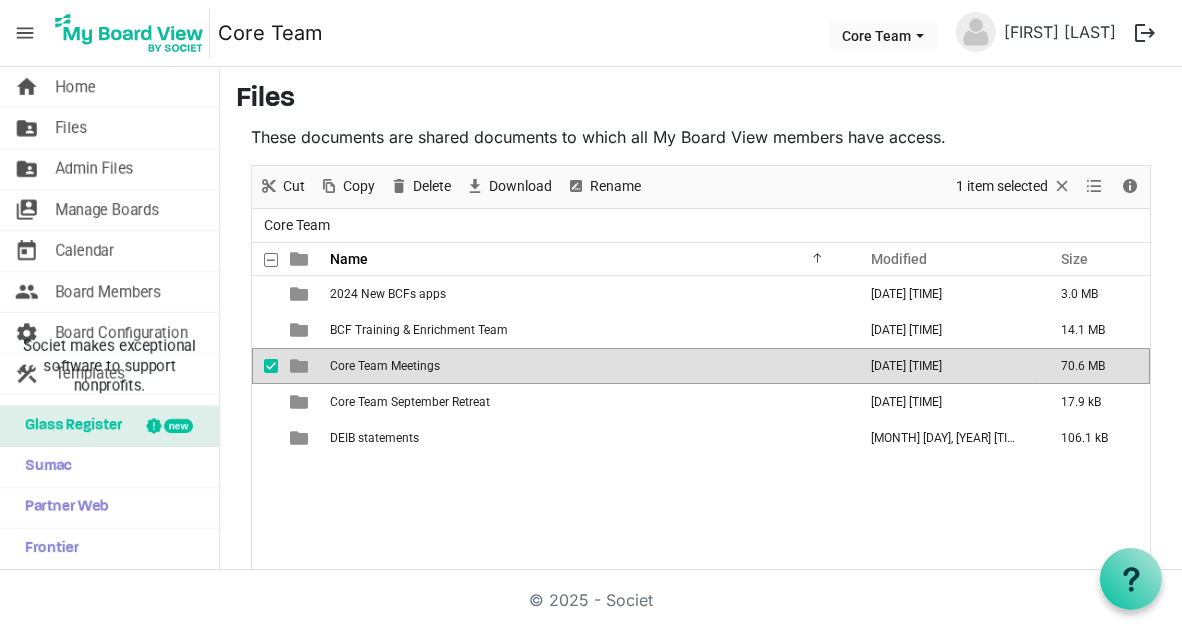 click on "Core Team Meetings" at bounding box center [385, 366] 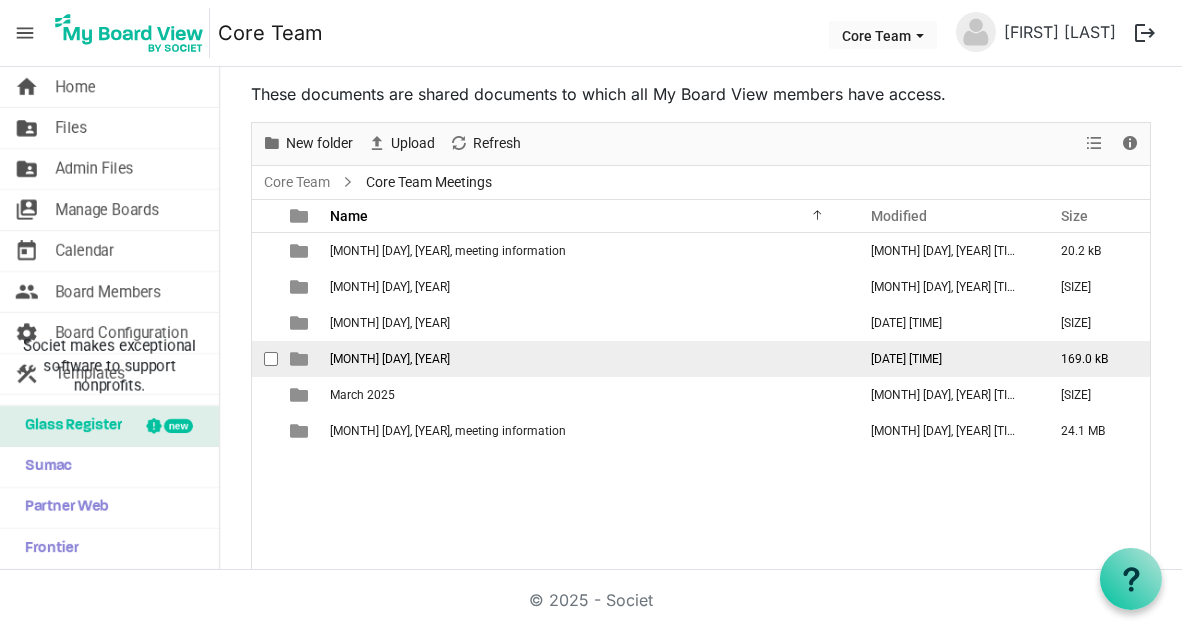 click on "July 3, 2025" at bounding box center (390, 359) 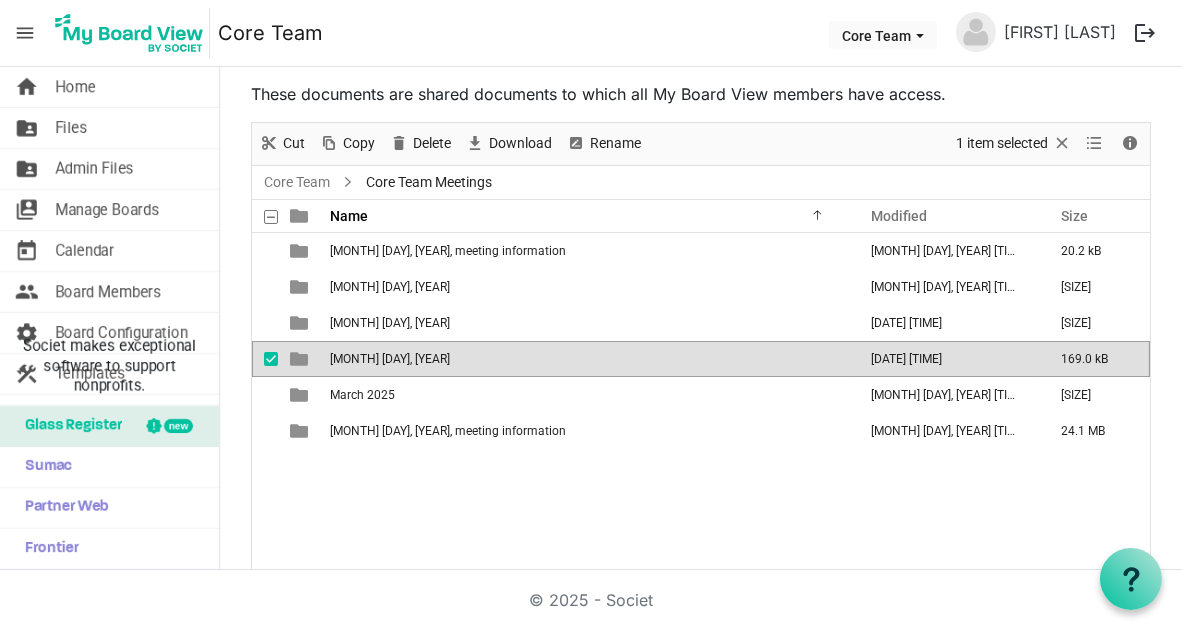 click on "July 3, 2025" at bounding box center [390, 359] 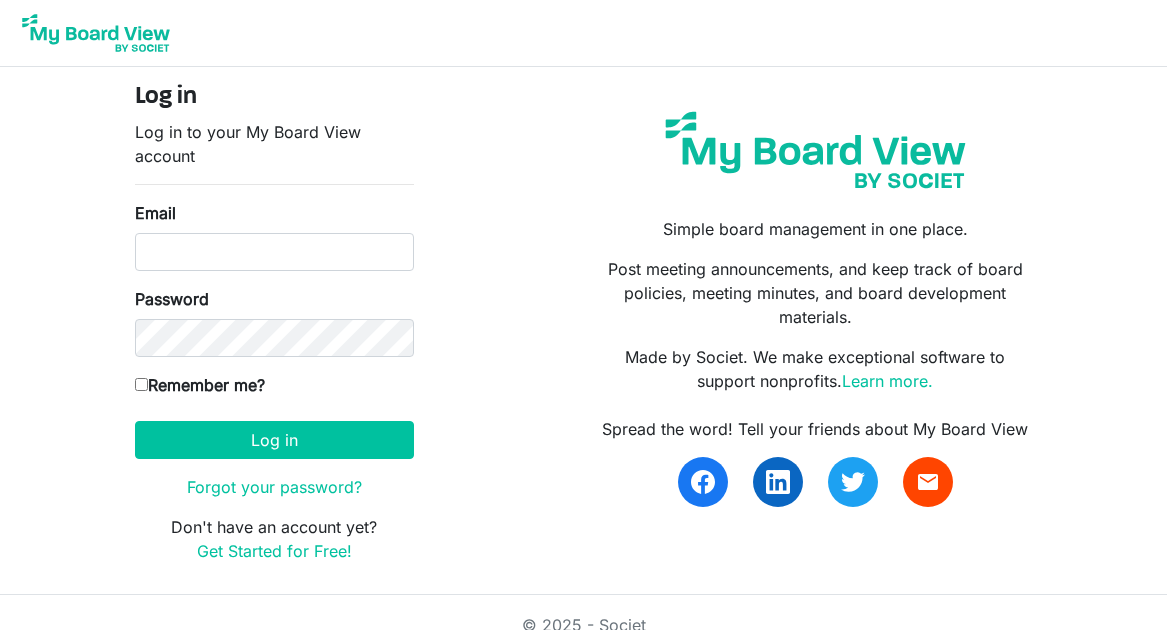 scroll, scrollTop: 0, scrollLeft: 0, axis: both 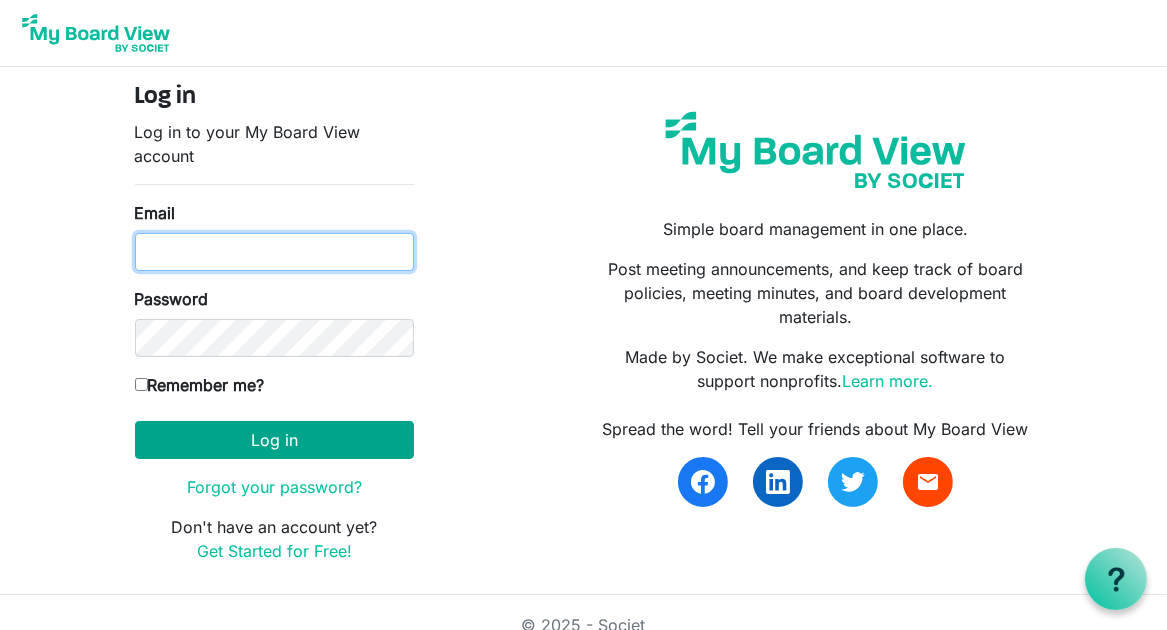 type on "[USERNAME]@example.com" 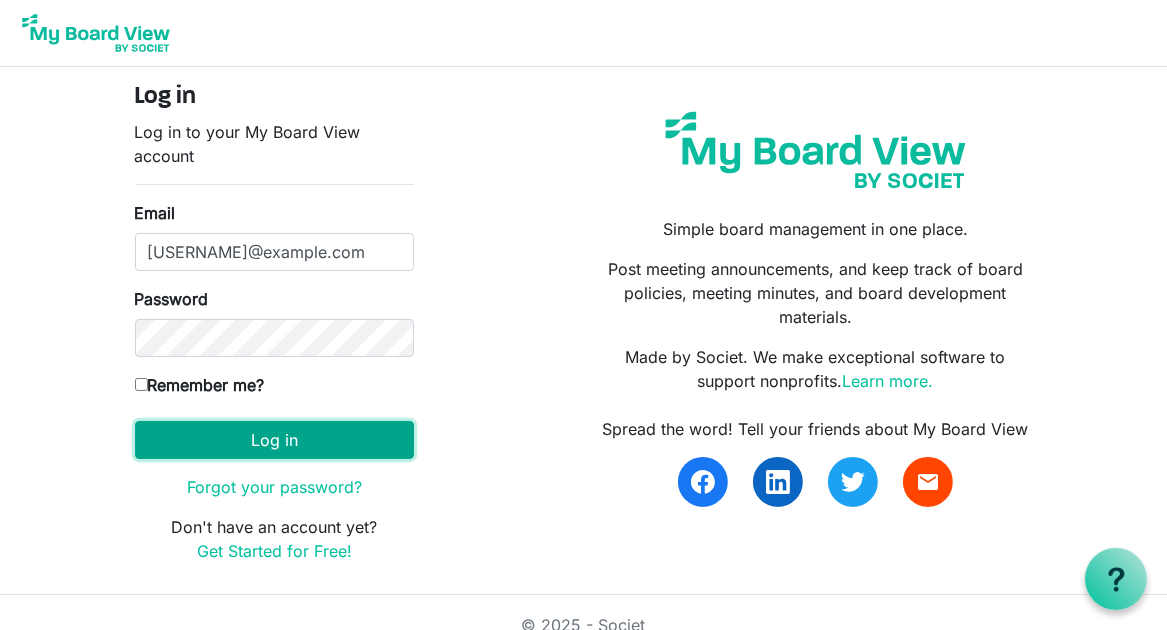 click on "Log in" at bounding box center [274, 440] 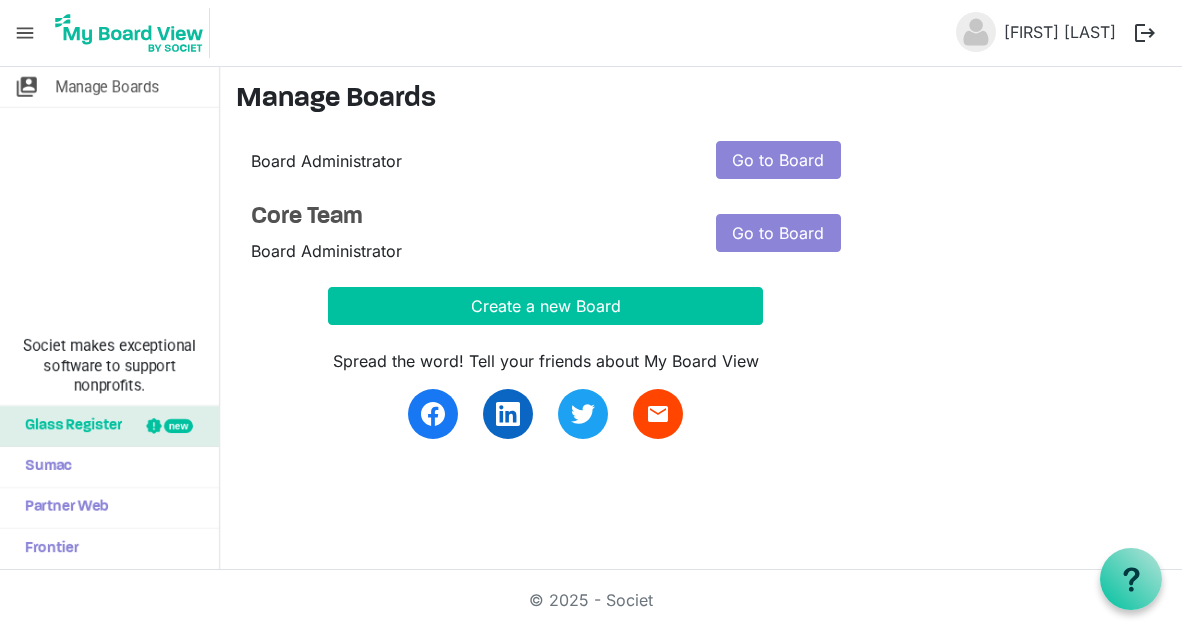 scroll, scrollTop: 0, scrollLeft: 0, axis: both 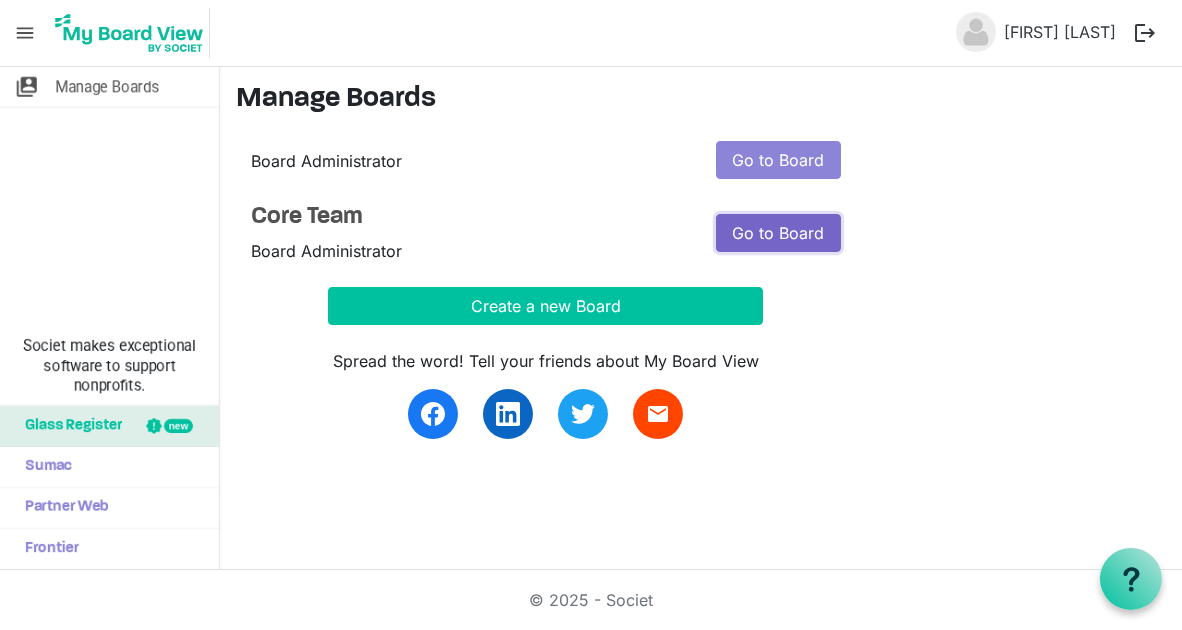 click on "Go to Board" at bounding box center (778, 233) 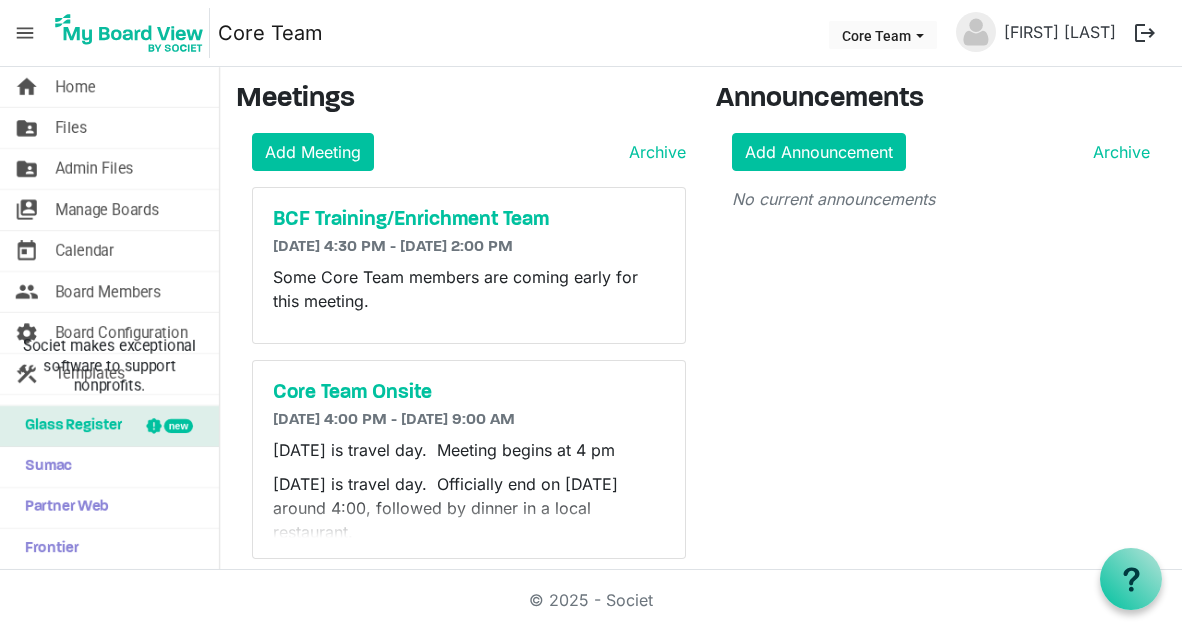 scroll, scrollTop: 0, scrollLeft: 0, axis: both 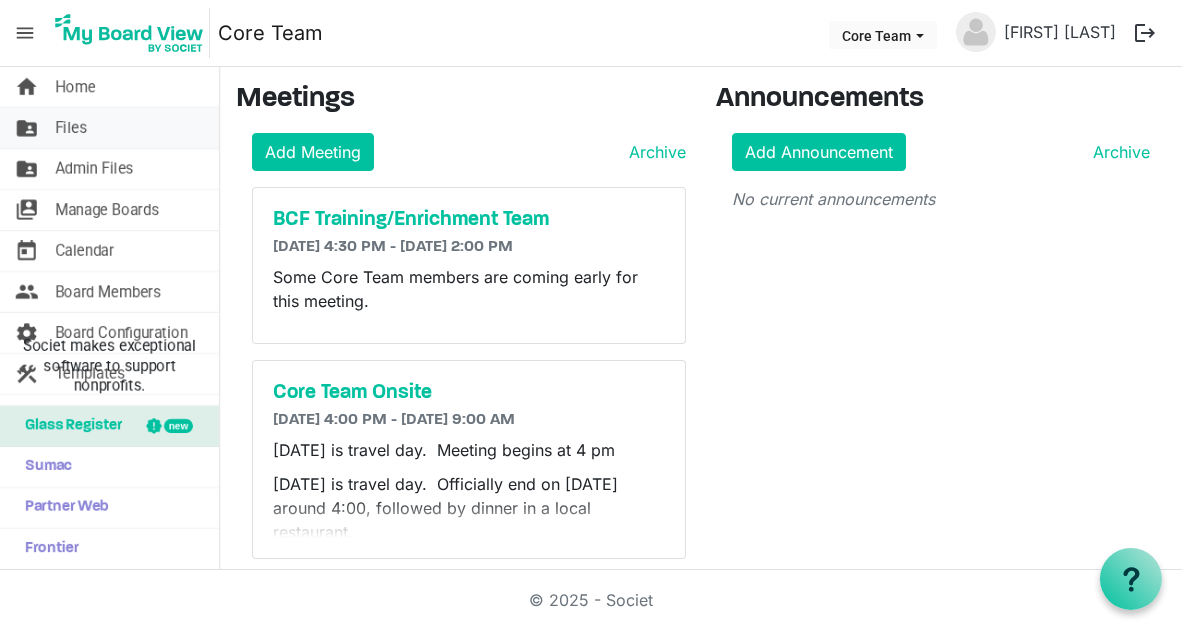 click on "Files" at bounding box center (71, 128) 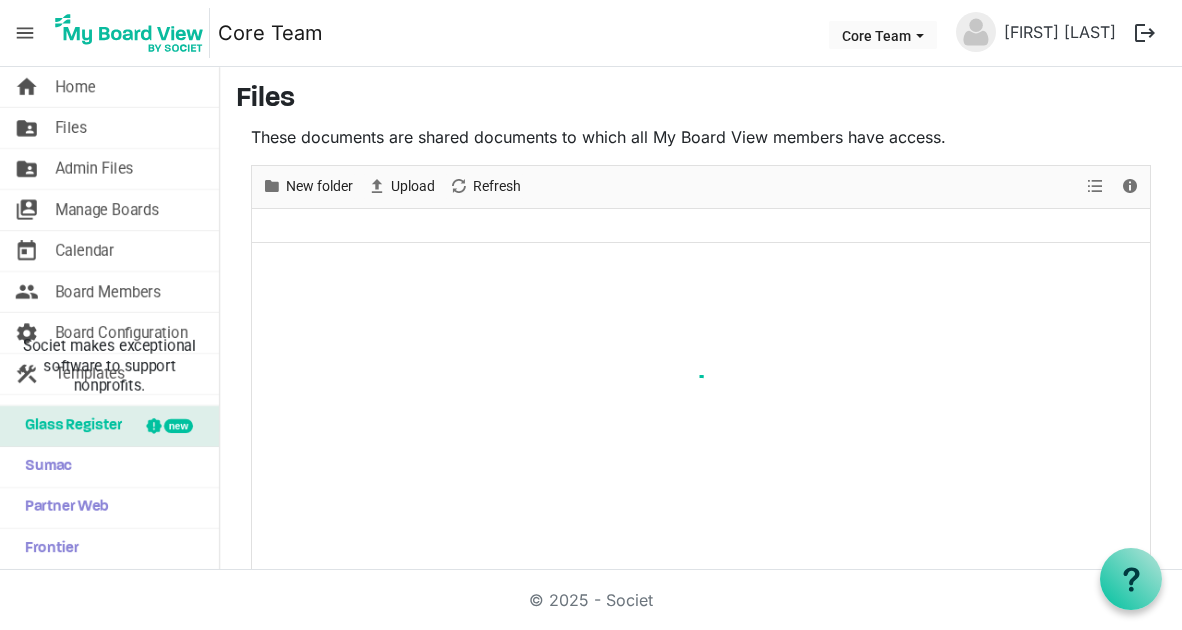 scroll, scrollTop: 0, scrollLeft: 0, axis: both 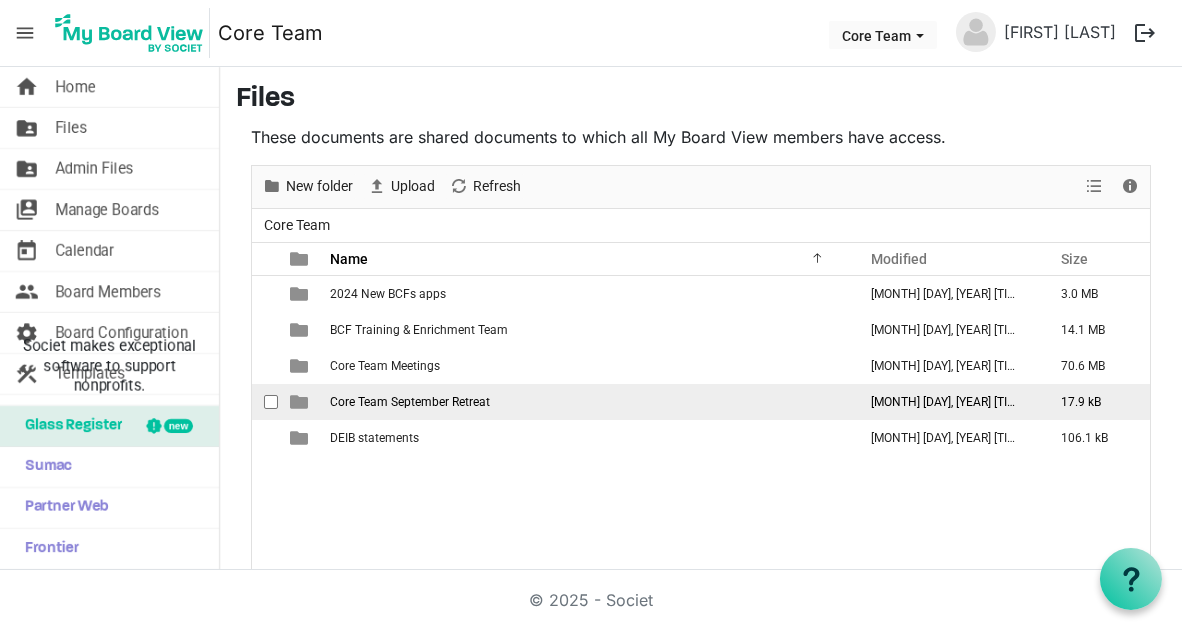click on "Core Team September Retreat" at bounding box center (410, 402) 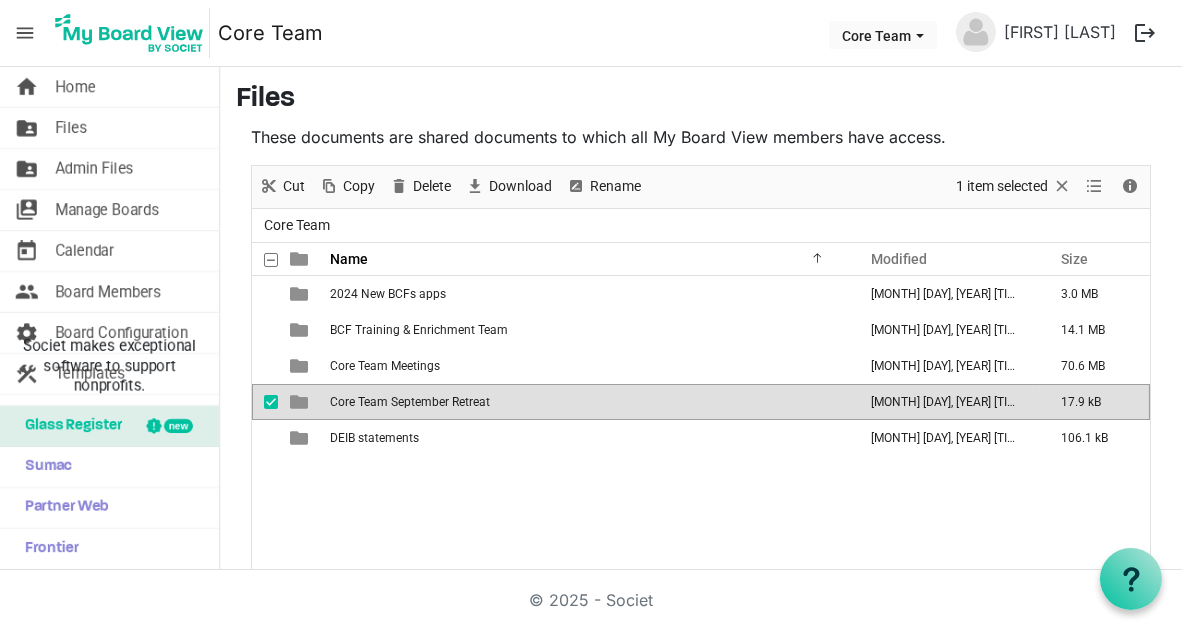 click on "Core Team September Retreat" at bounding box center (410, 402) 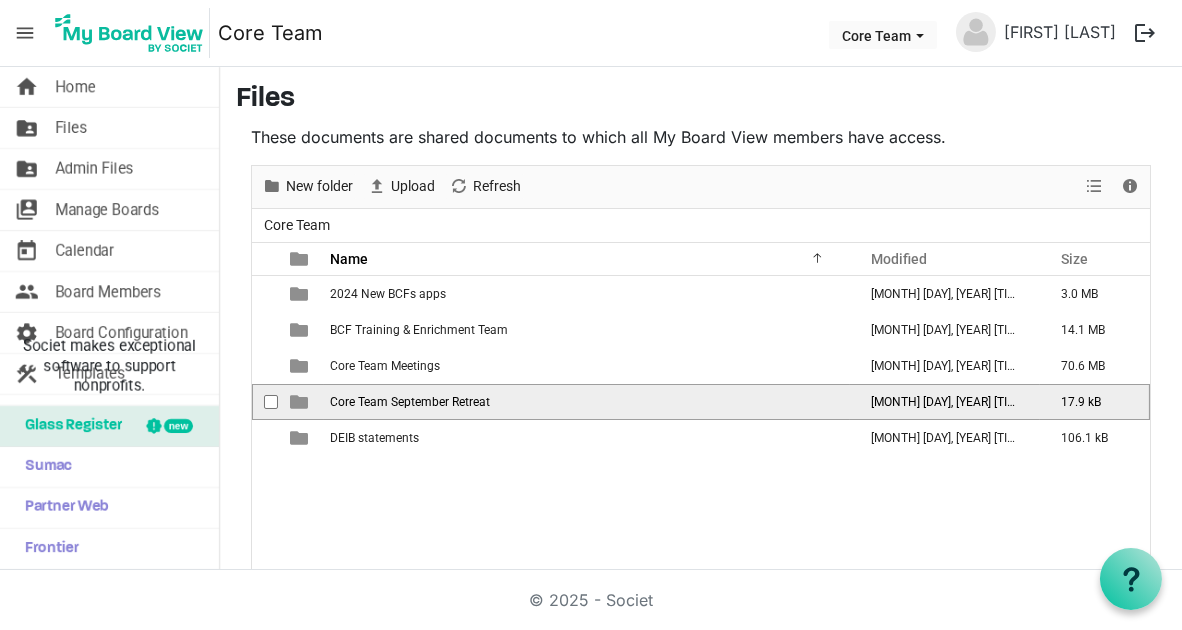 click on "Core Team September Retreat" at bounding box center [410, 402] 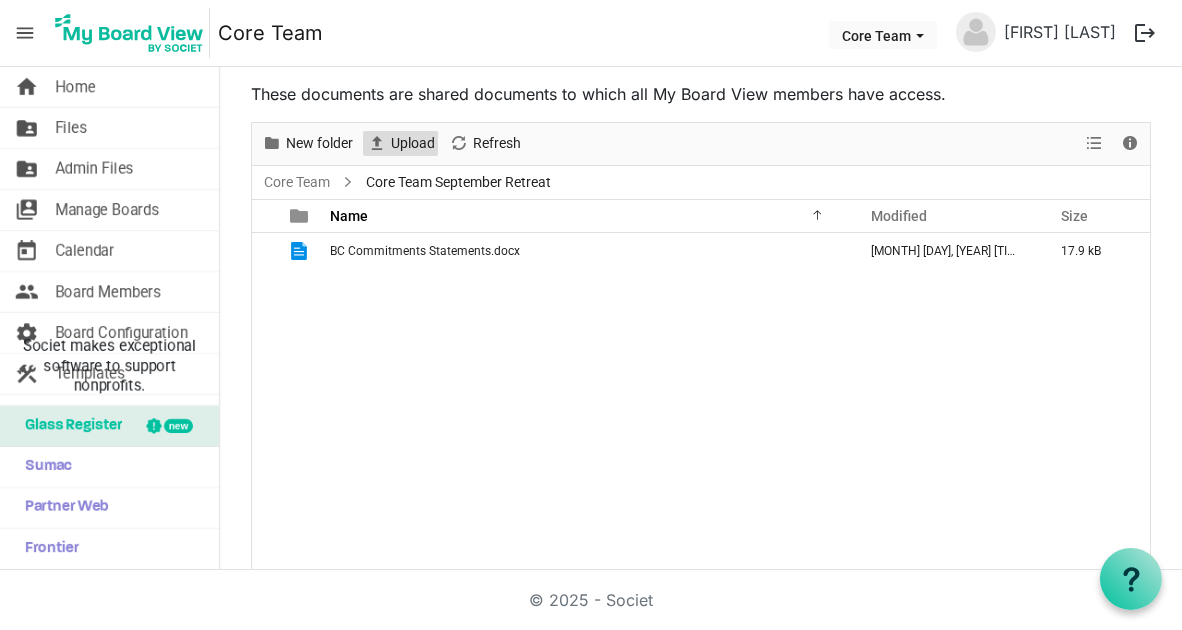 click on "Upload" at bounding box center [413, 143] 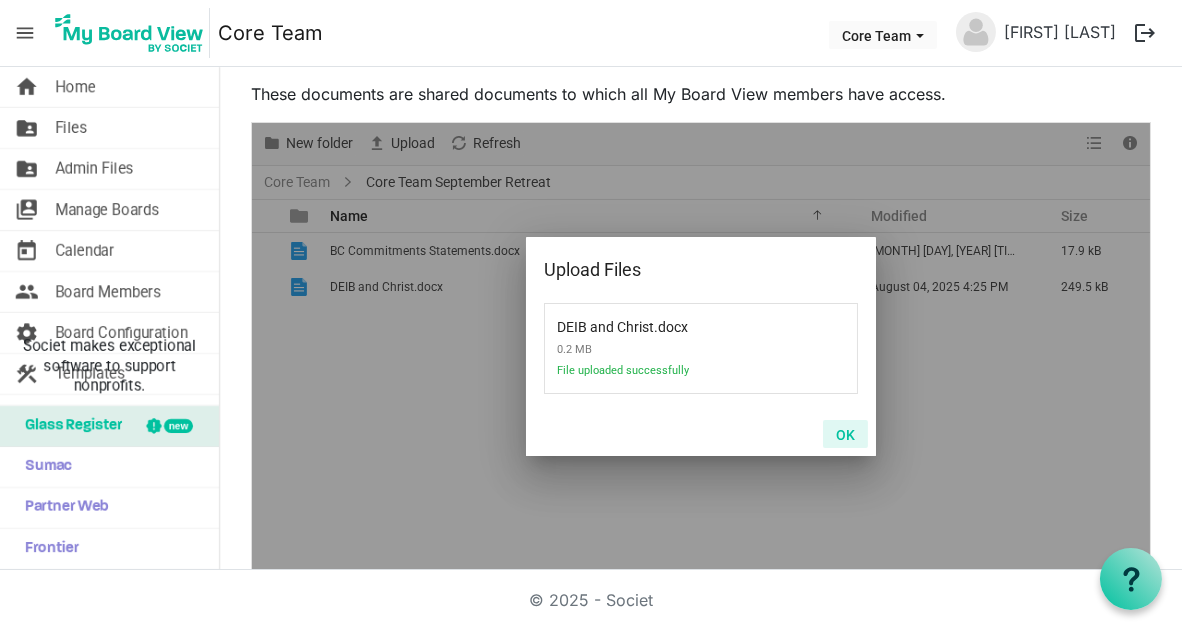 click on "OK" at bounding box center [845, 434] 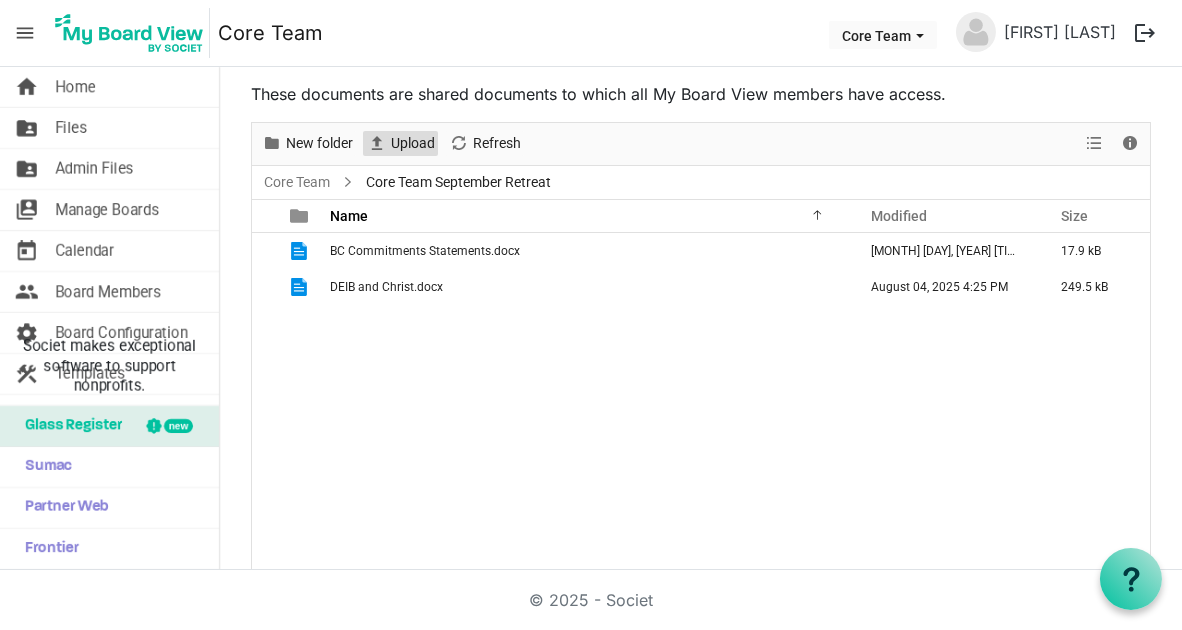 click on "Upload" at bounding box center (413, 143) 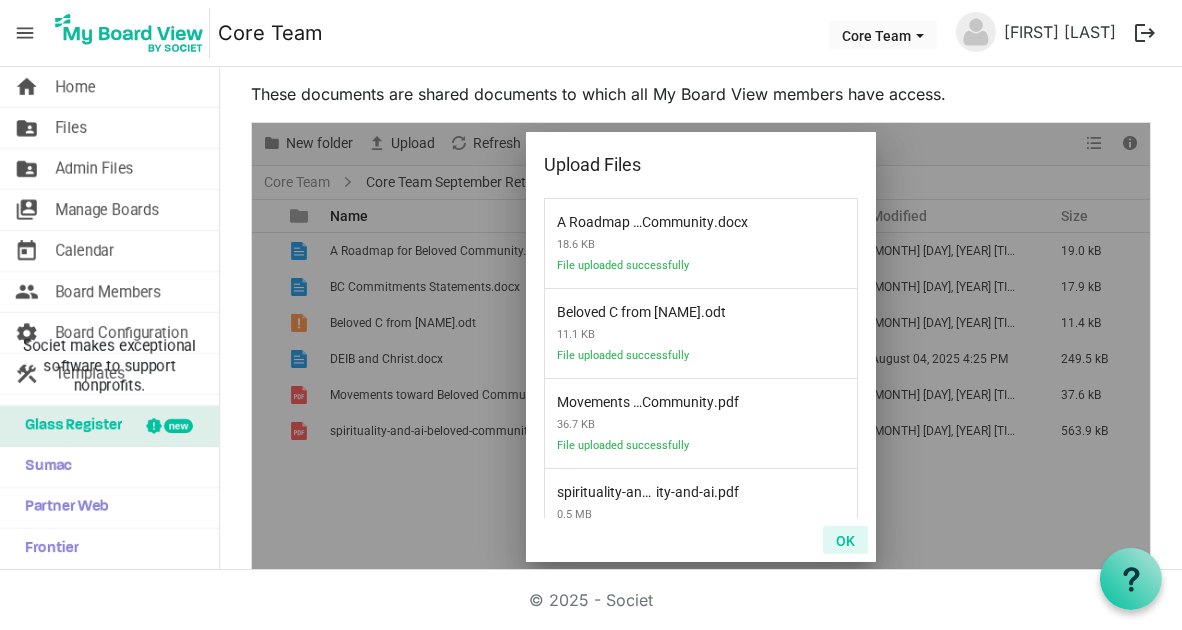 click on "OK" at bounding box center (845, 540) 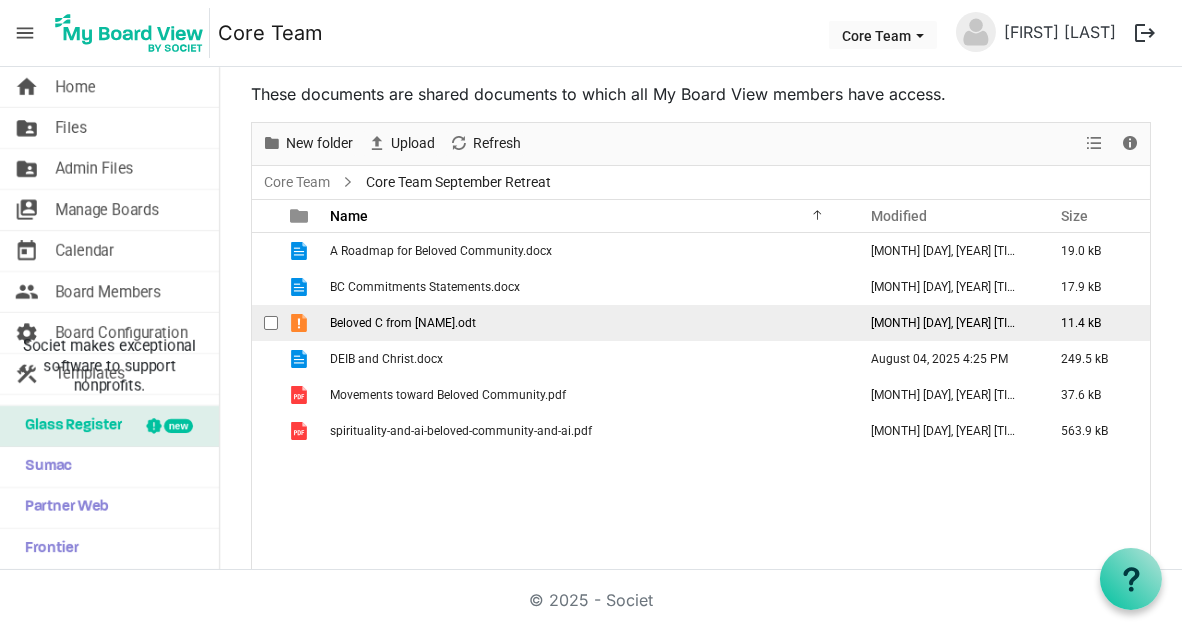 click on "Beloved C from Tammy.odt" at bounding box center (403, 323) 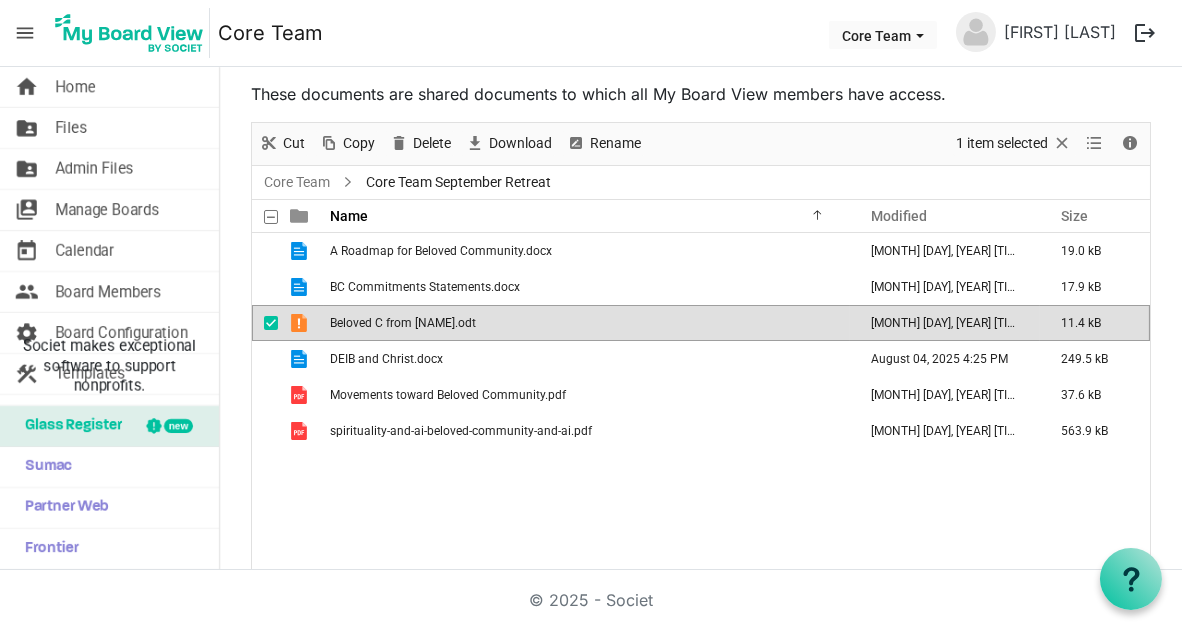 click on "Beloved C from Tammy.odt" at bounding box center (403, 323) 